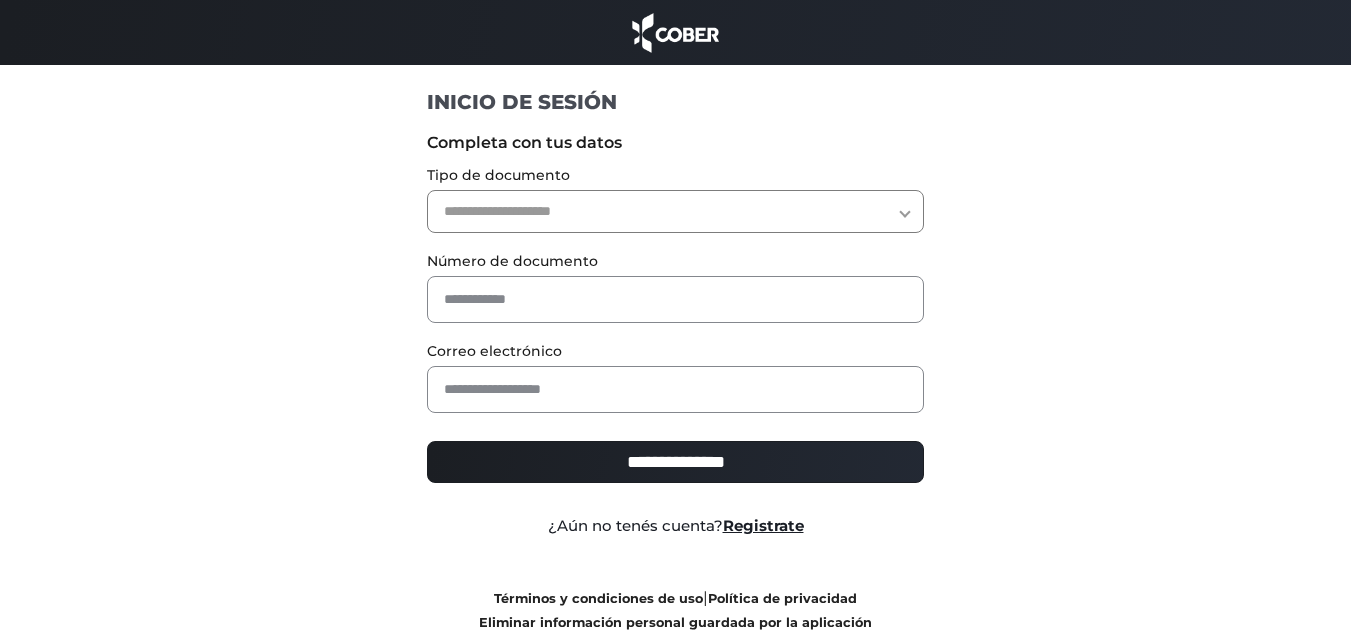 scroll, scrollTop: 0, scrollLeft: 0, axis: both 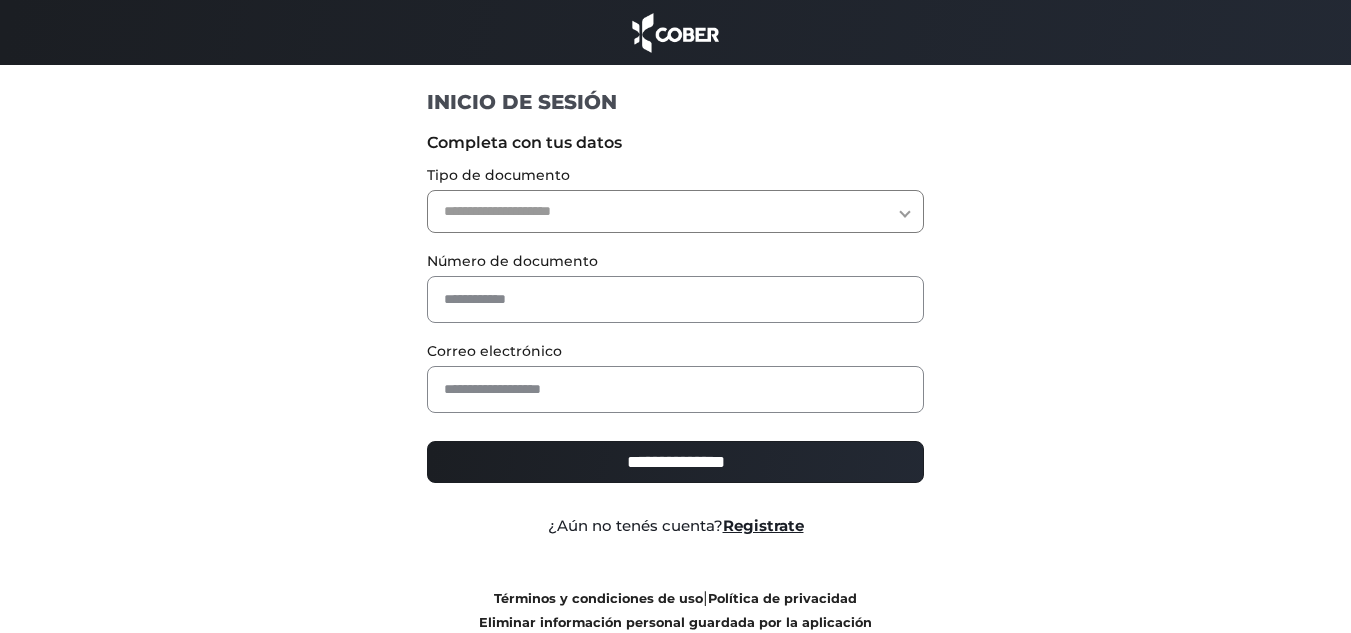 click on "**********" at bounding box center (675, 211) 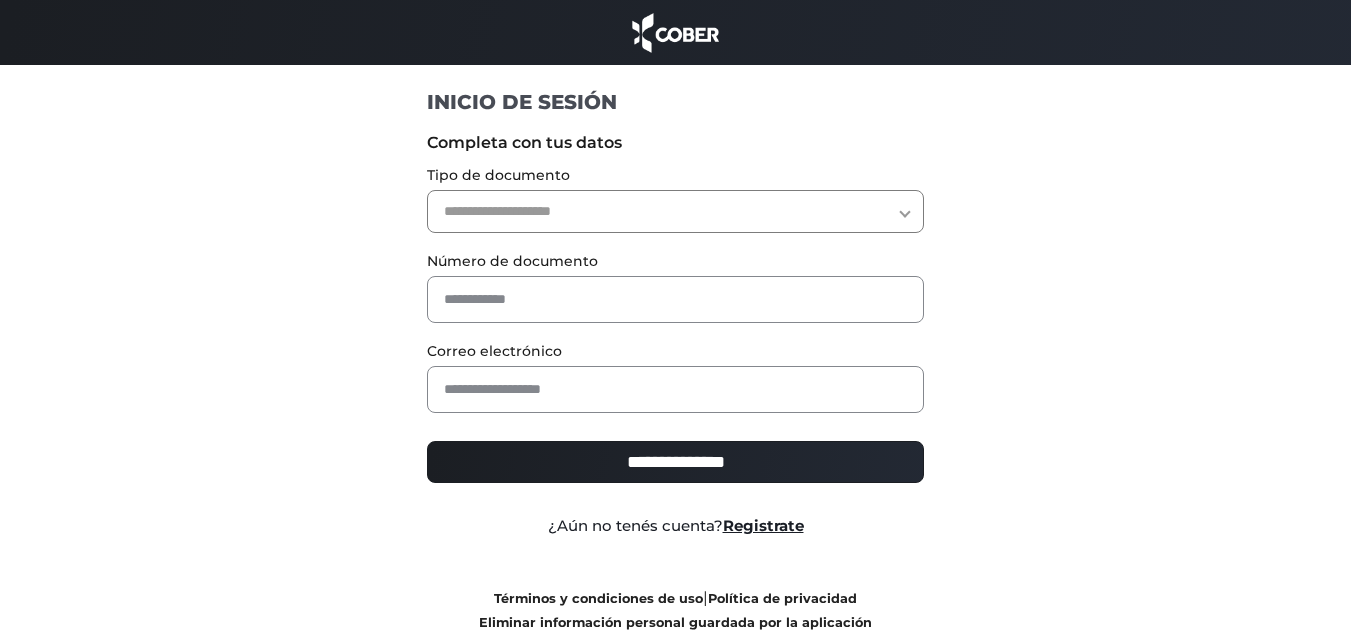 select on "***" 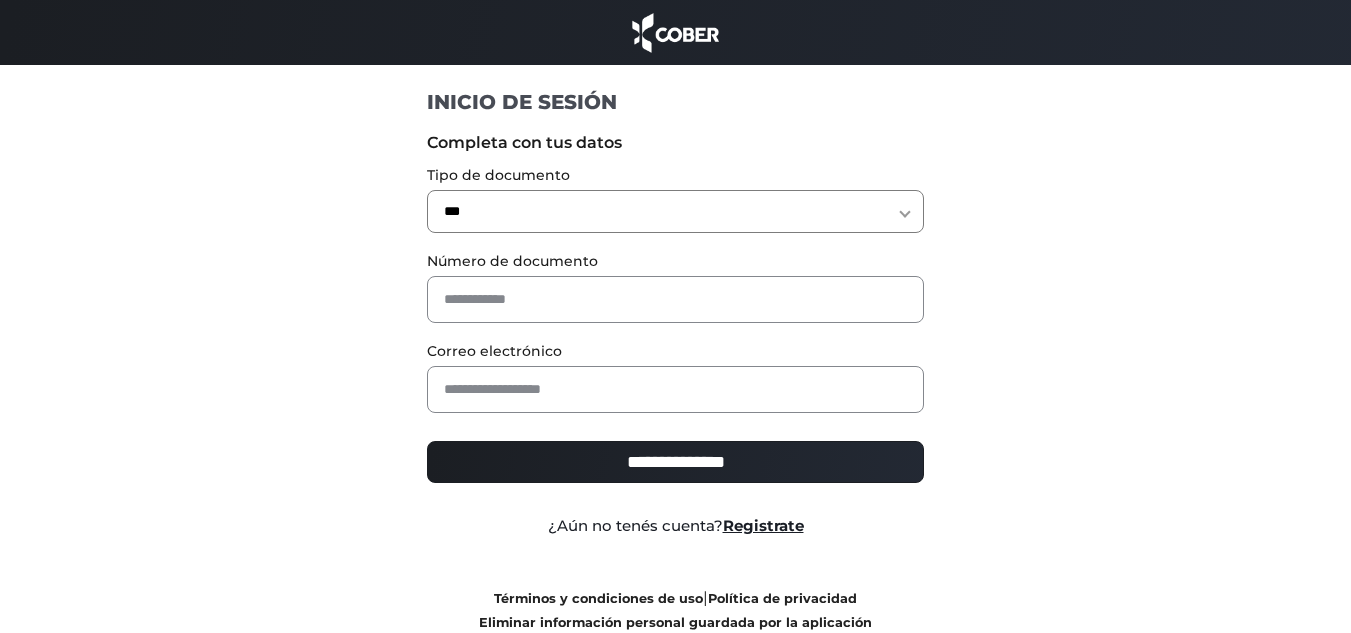 click on "**********" at bounding box center (675, 211) 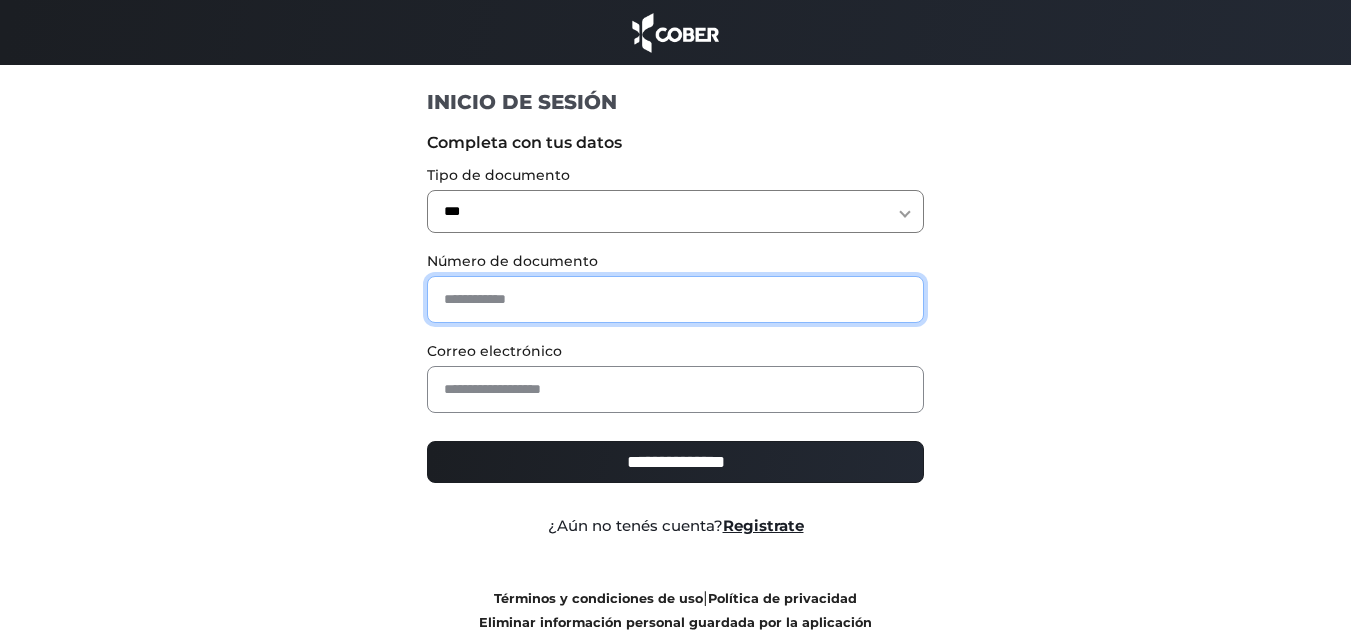 click at bounding box center (675, 299) 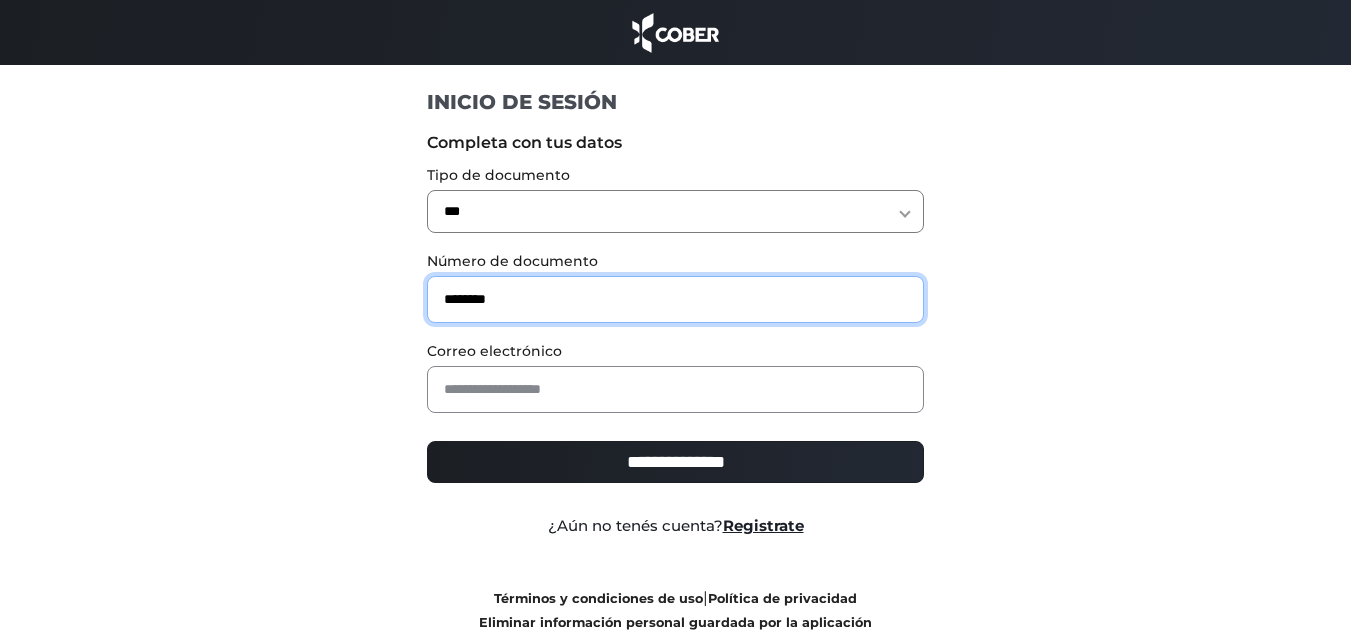 type on "********" 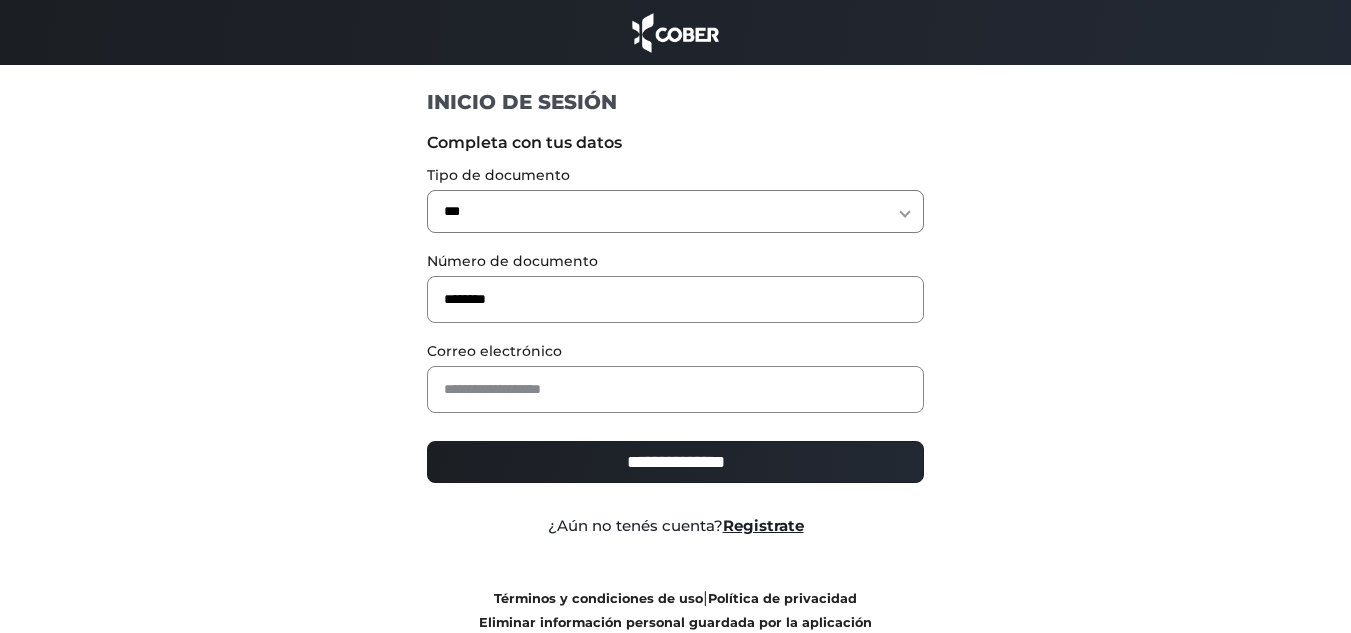 drag, startPoint x: 422, startPoint y: 381, endPoint x: 474, endPoint y: 383, distance: 52.03845 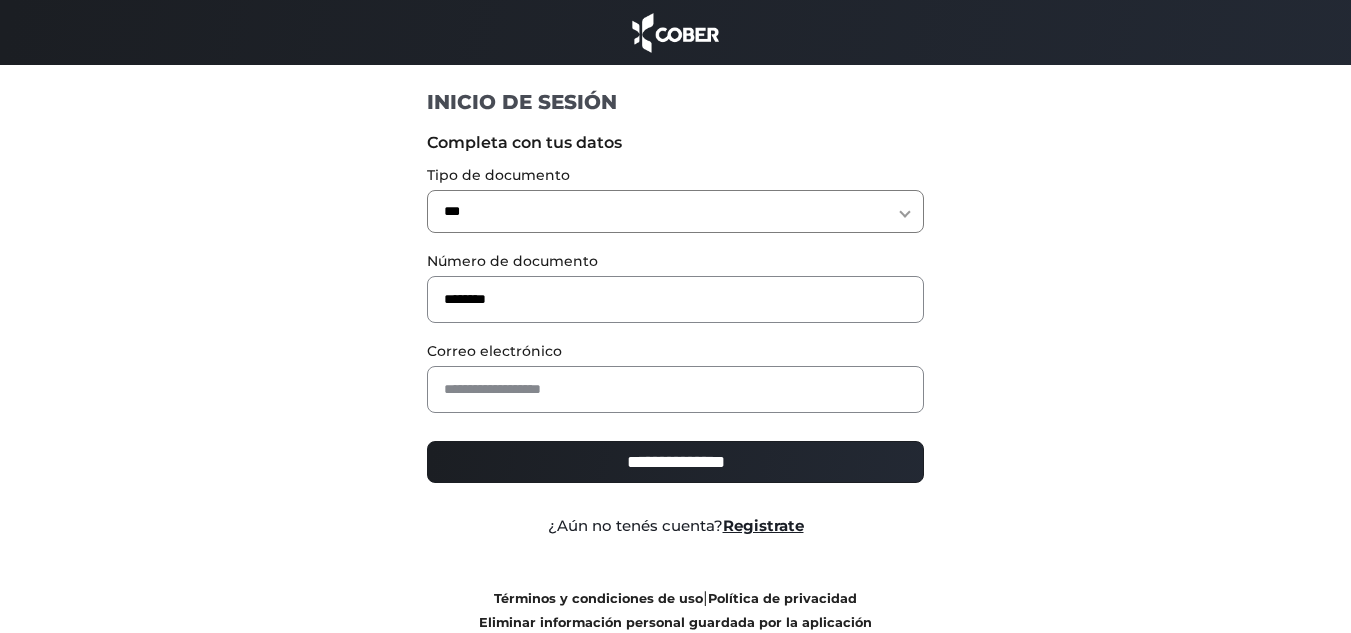 click on "**********" at bounding box center (675, 378) 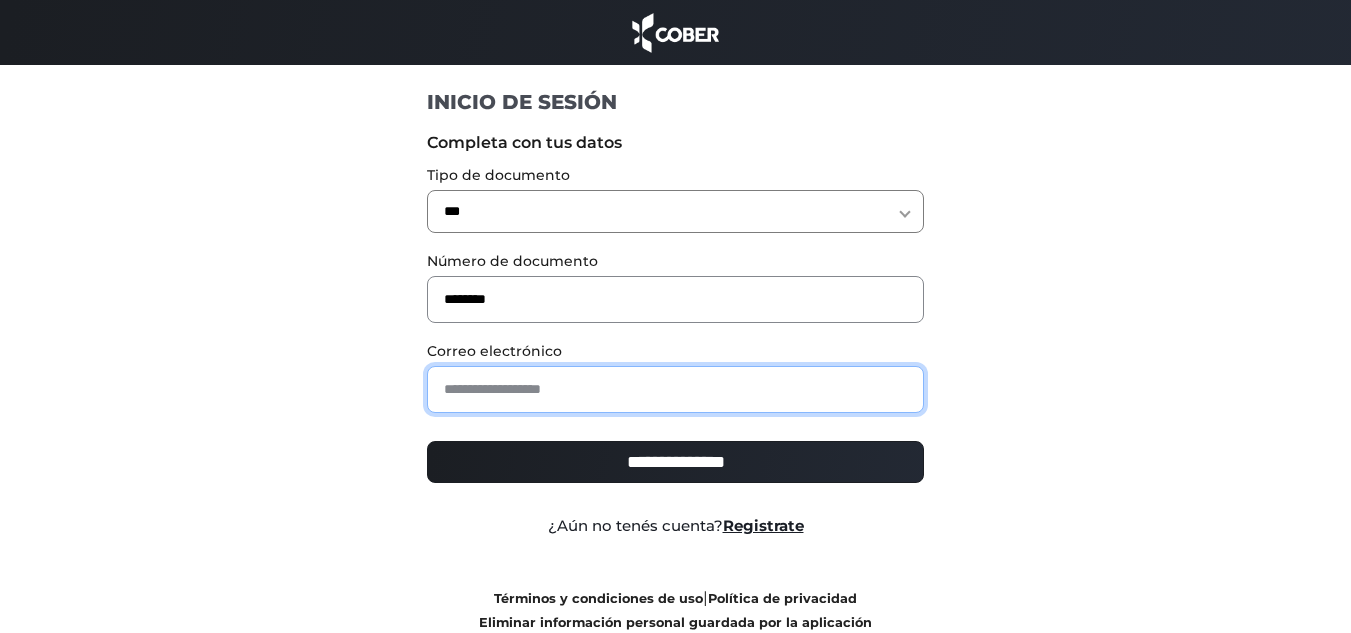 click at bounding box center [675, 389] 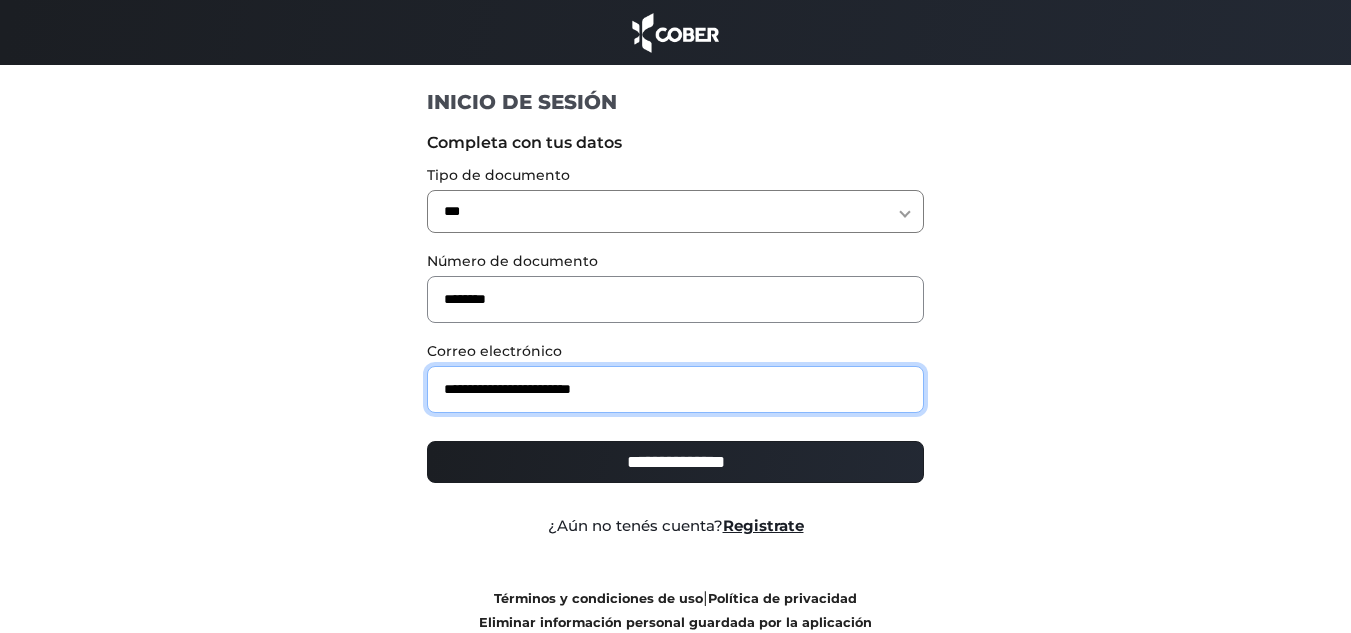 type on "**********" 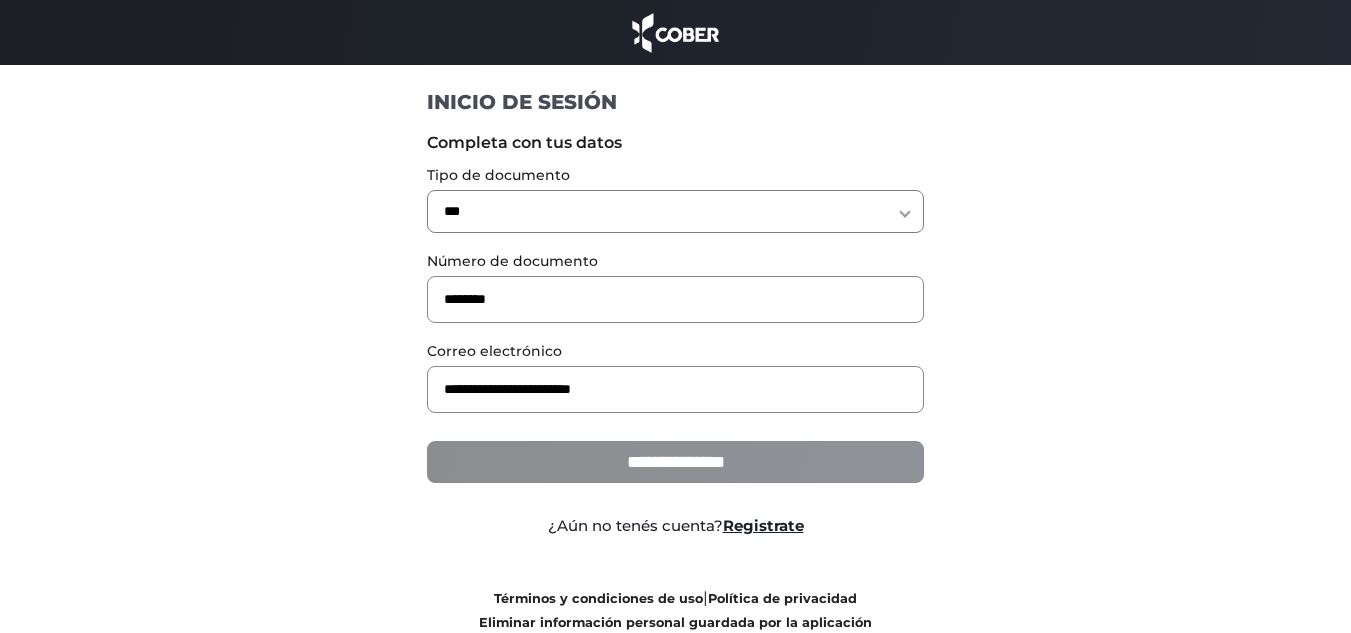 click on "**********" at bounding box center [675, 462] 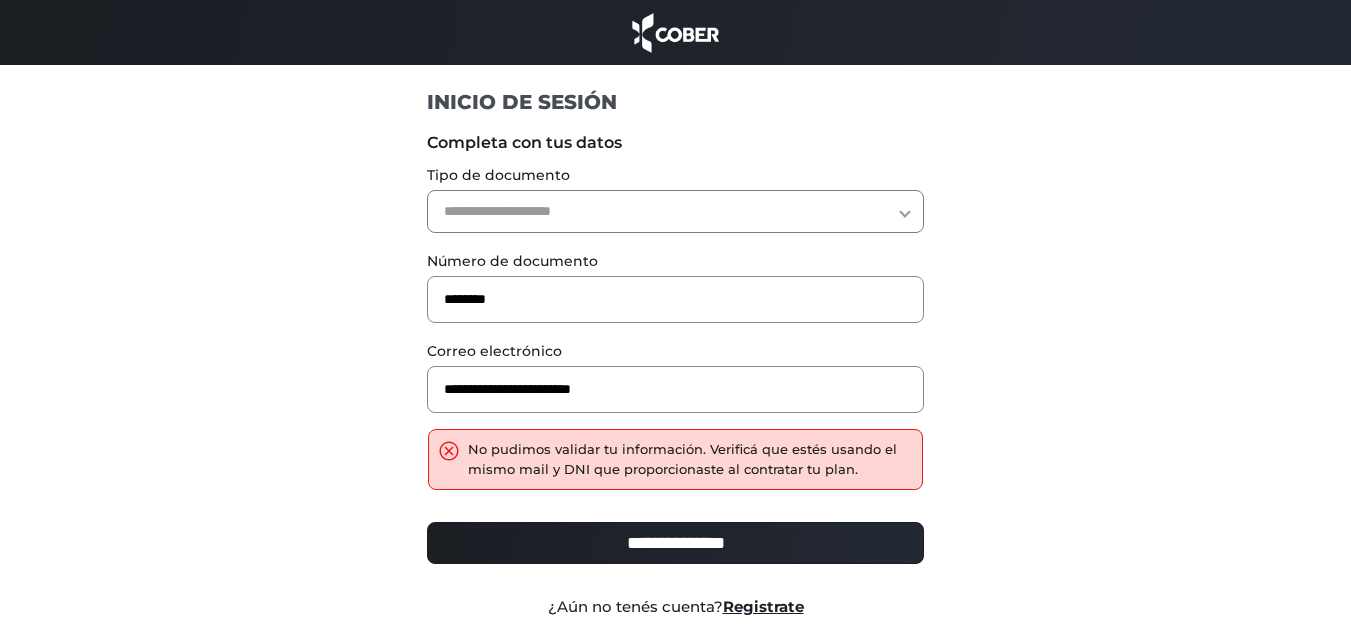 scroll, scrollTop: 0, scrollLeft: 0, axis: both 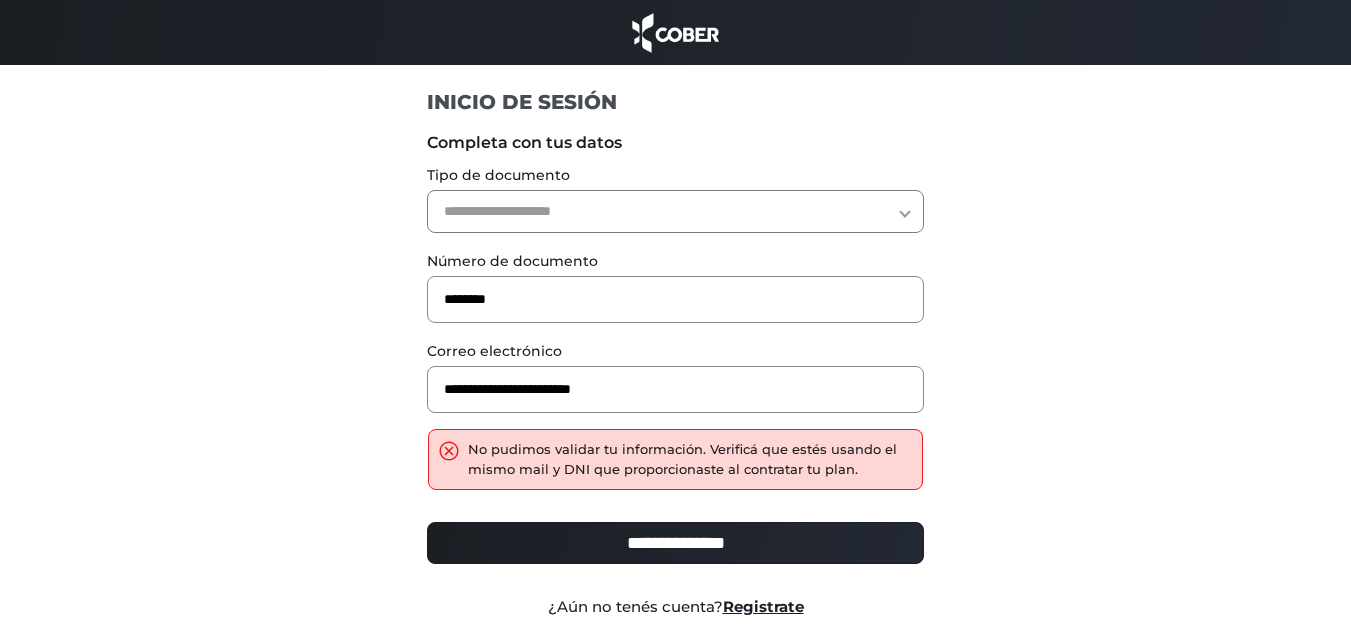 drag, startPoint x: 742, startPoint y: 248, endPoint x: 667, endPoint y: 75, distance: 188.55768 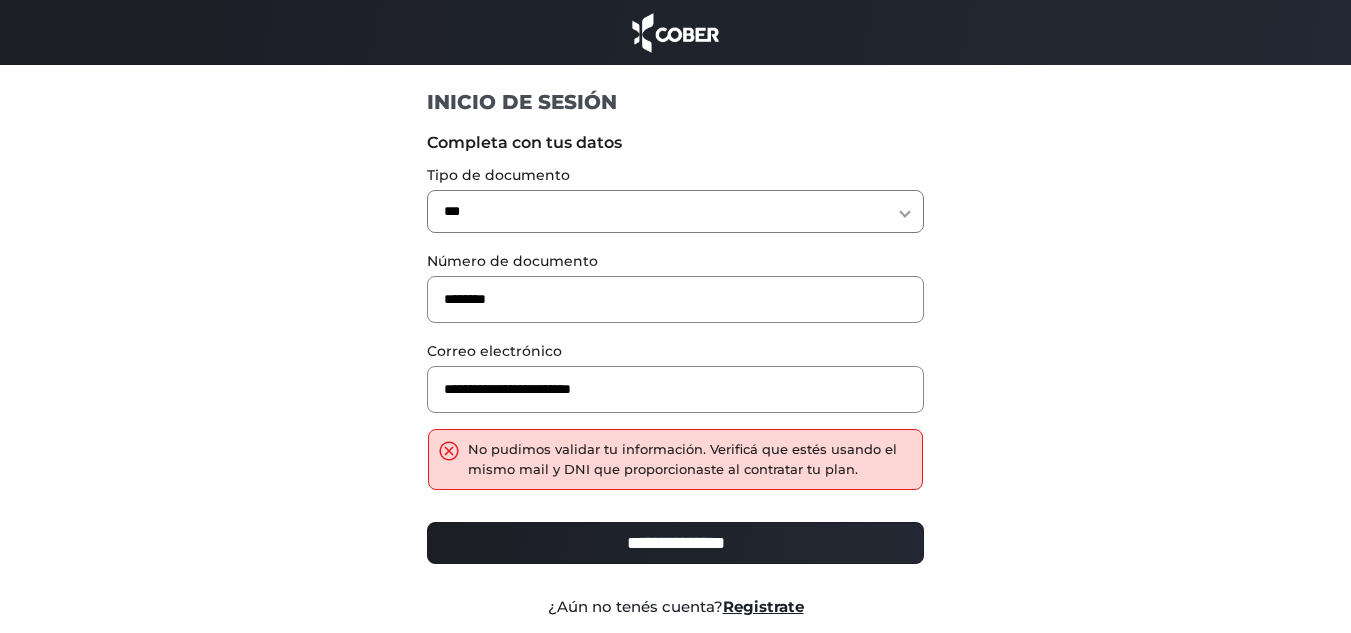 click on "**********" at bounding box center [675, 211] 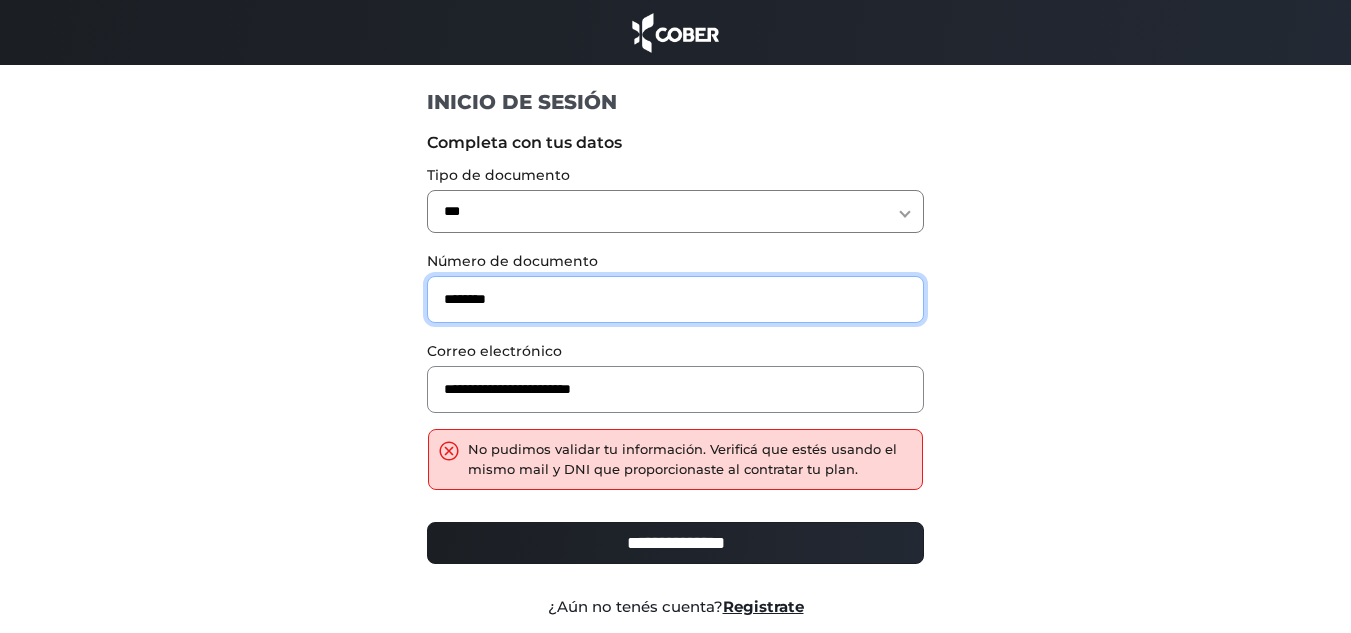 click on "********" at bounding box center (675, 299) 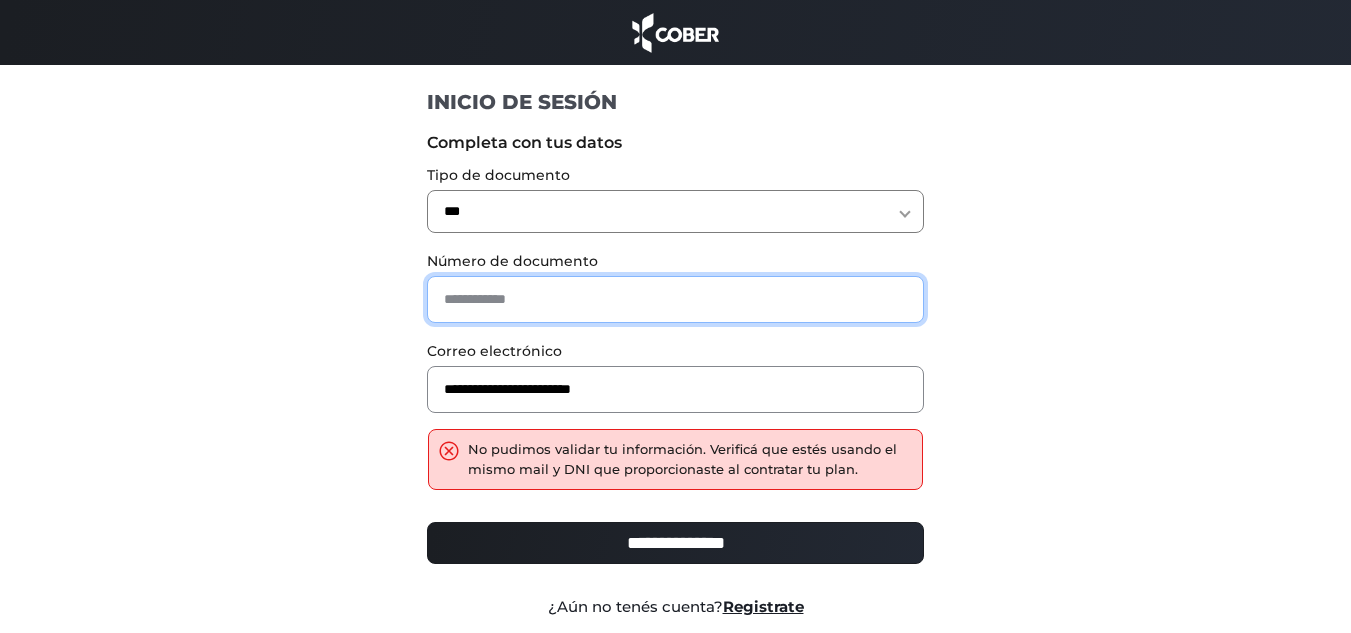 paste on "********" 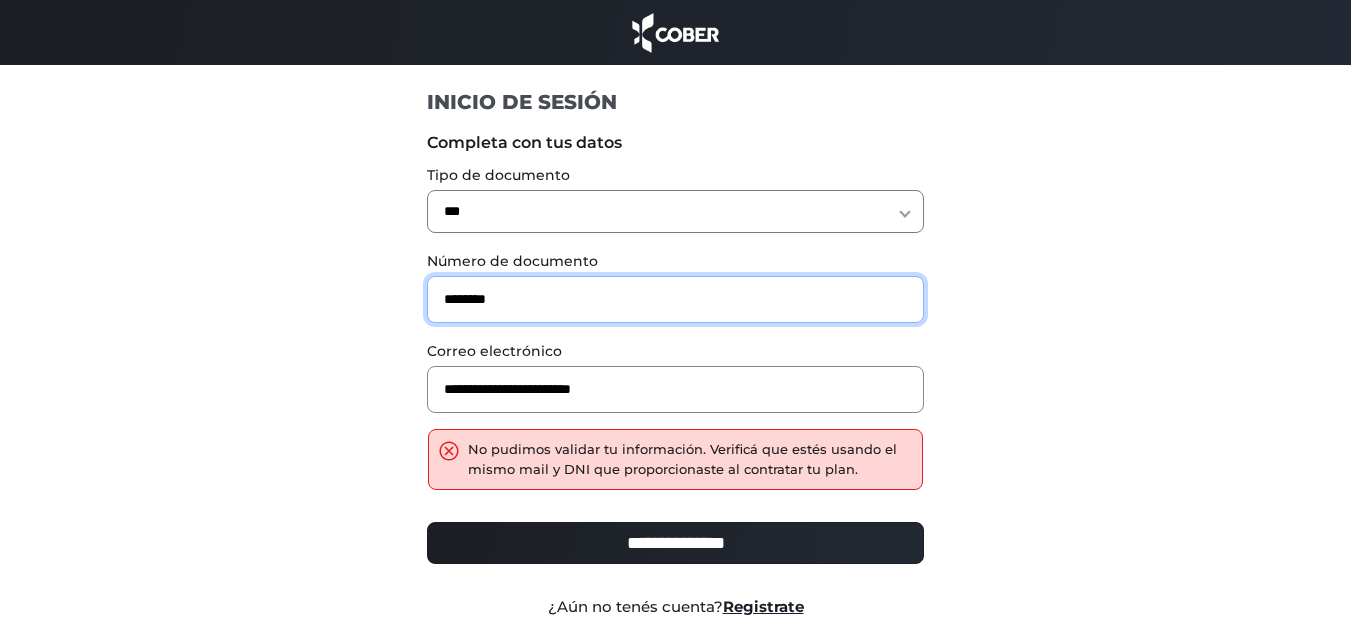 type on "********" 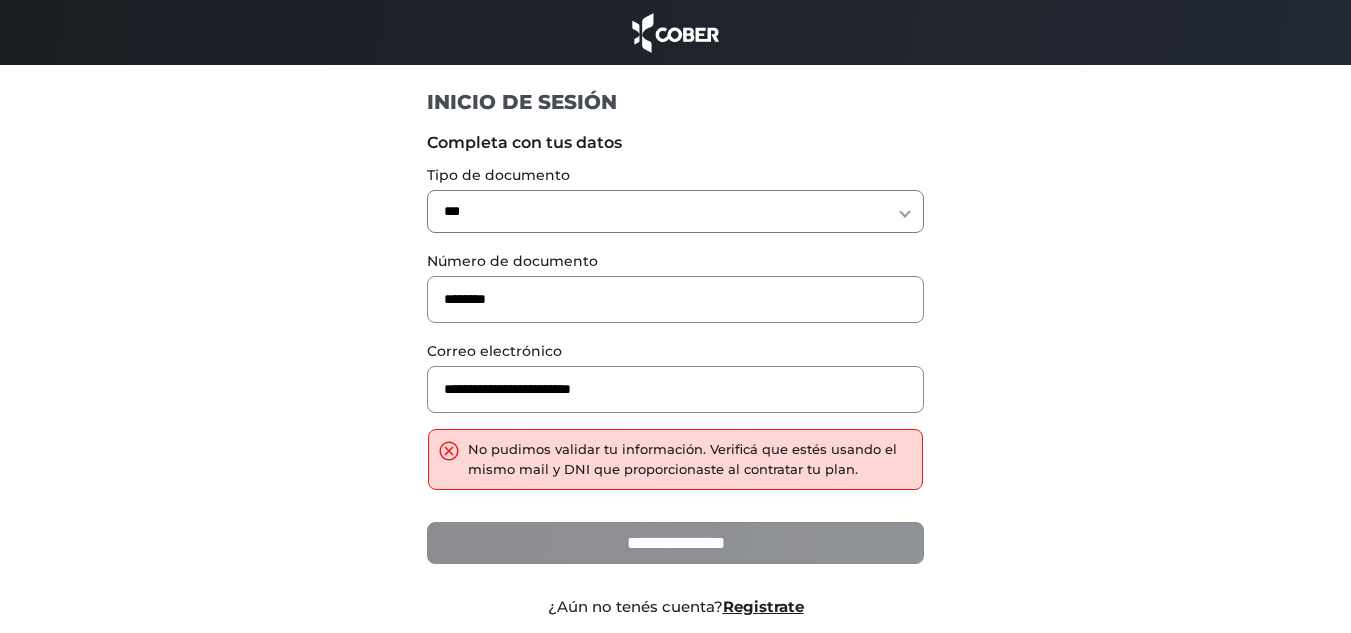 click on "**********" at bounding box center (675, 543) 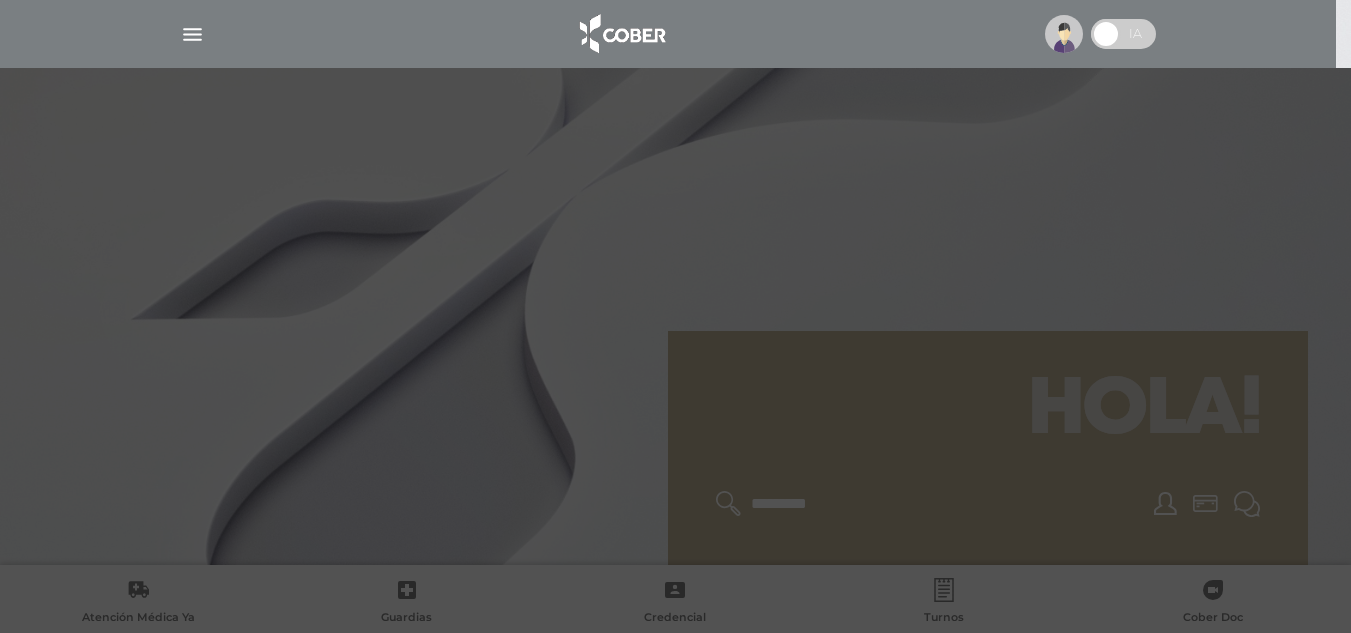 scroll, scrollTop: 0, scrollLeft: 0, axis: both 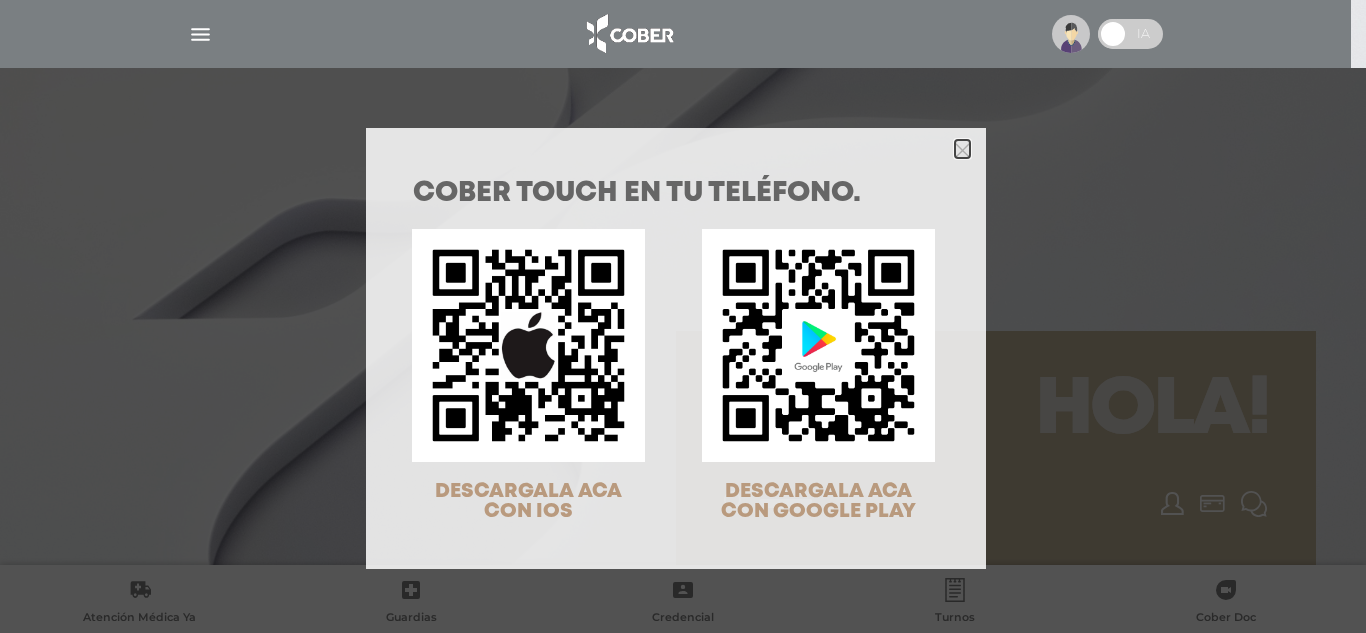 click 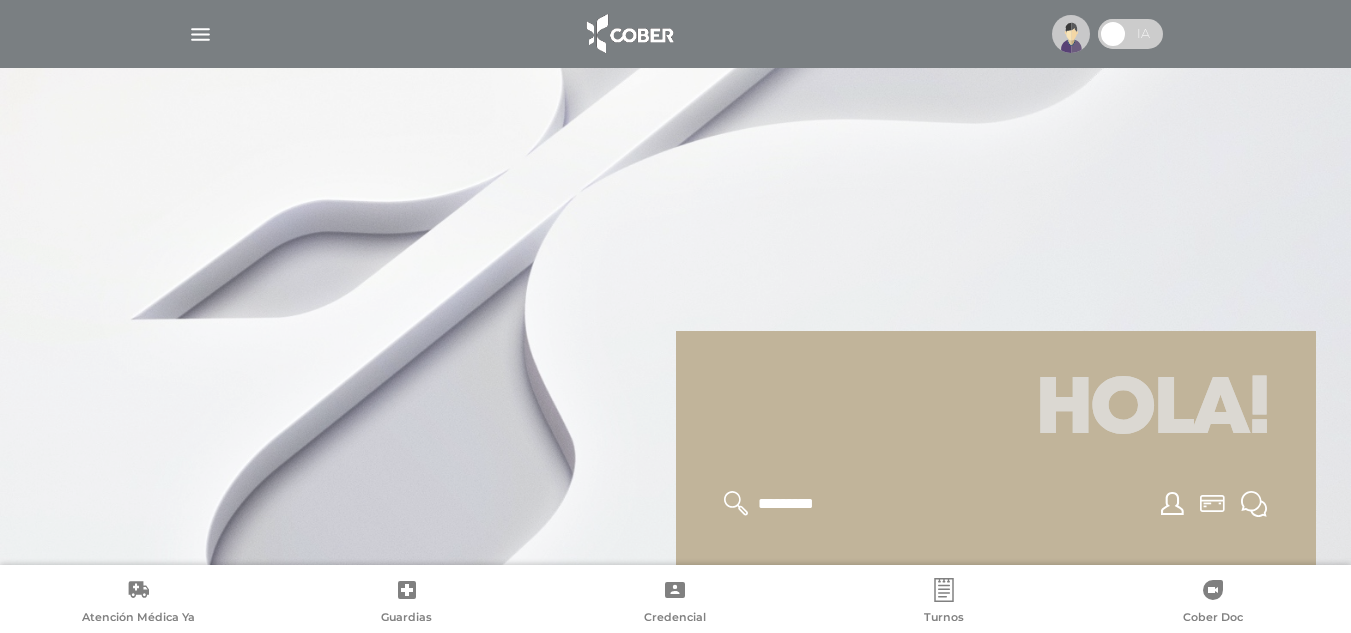 click 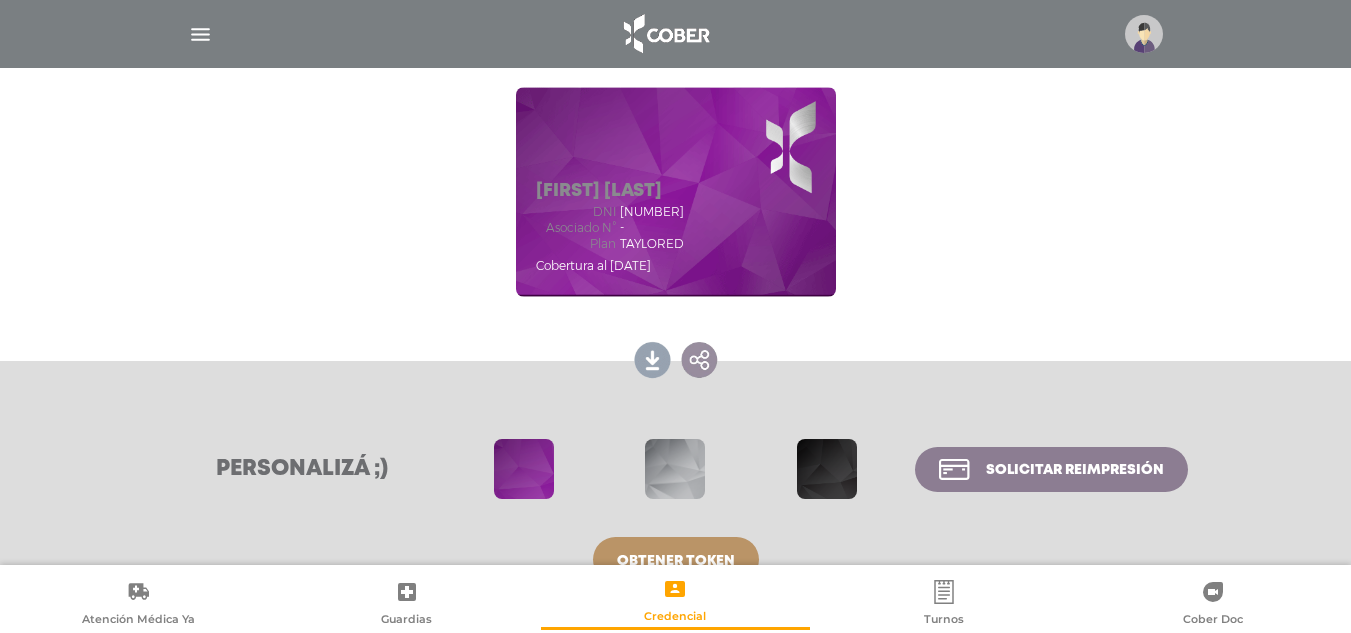 scroll, scrollTop: 306, scrollLeft: 0, axis: vertical 